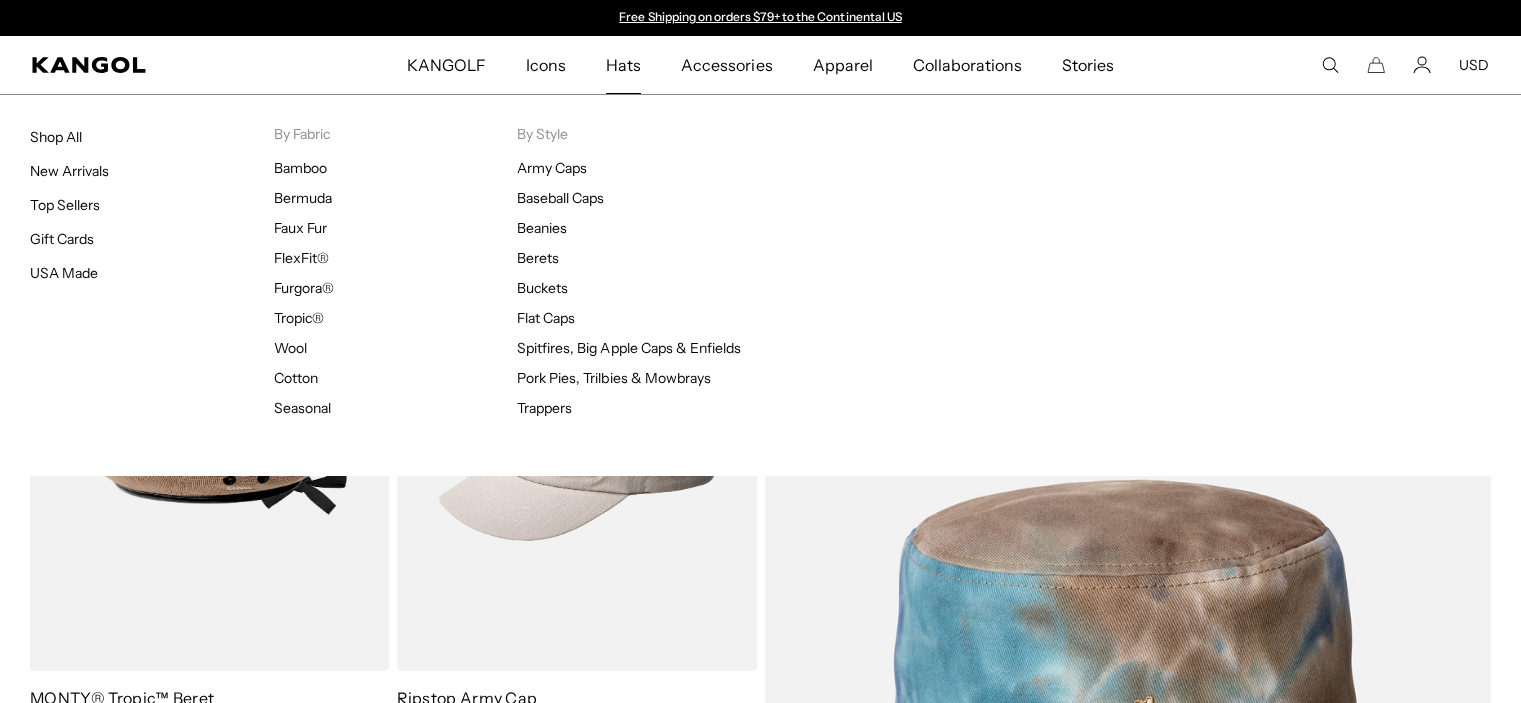 scroll, scrollTop: 0, scrollLeft: 0, axis: both 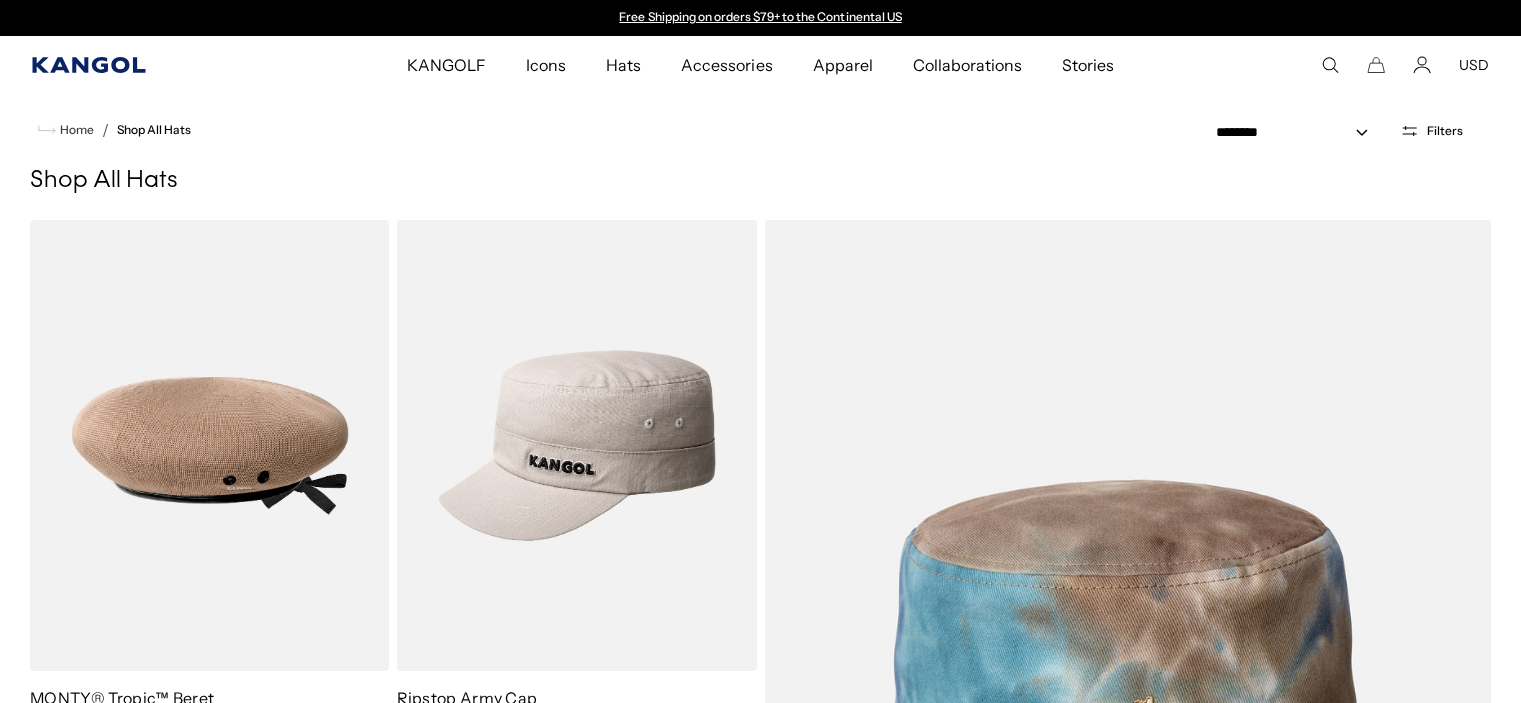 click 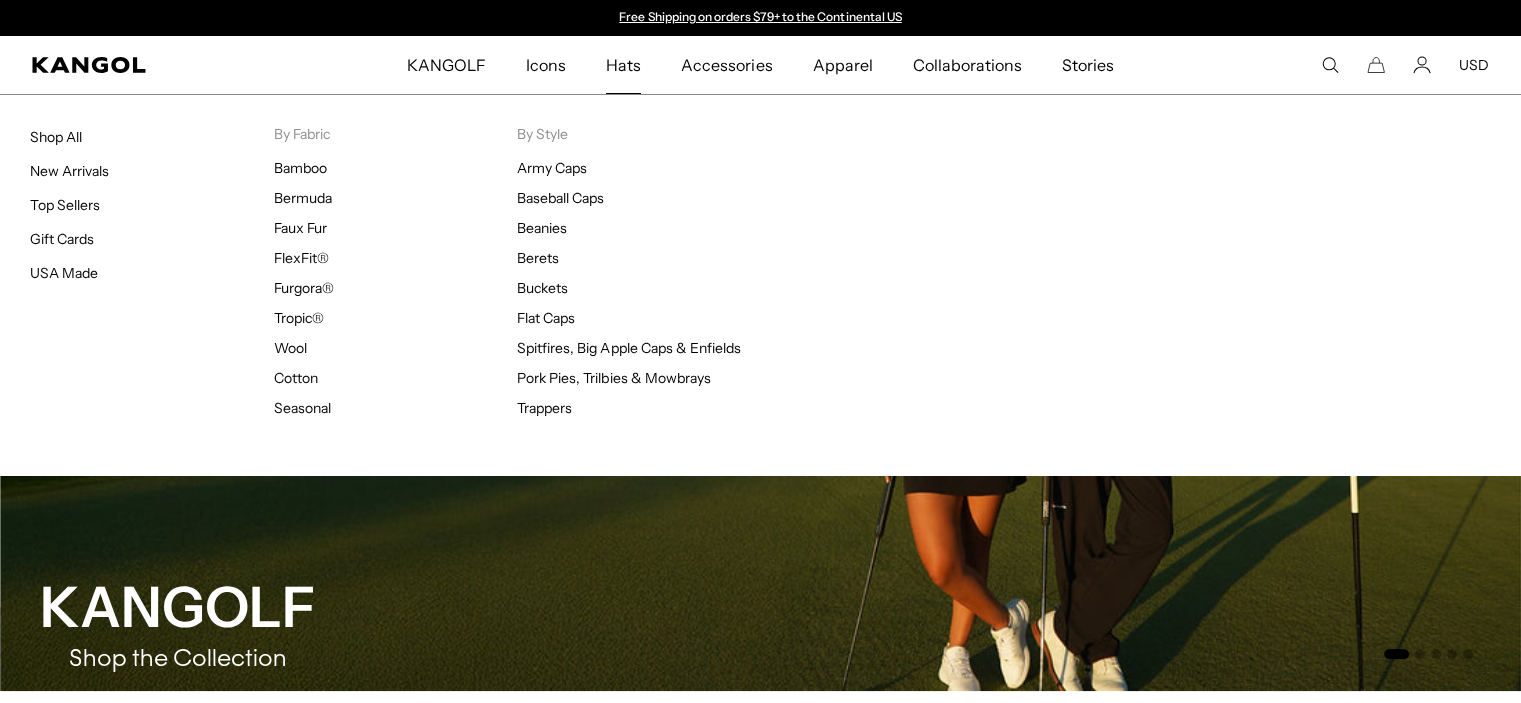 scroll, scrollTop: 0, scrollLeft: 0, axis: both 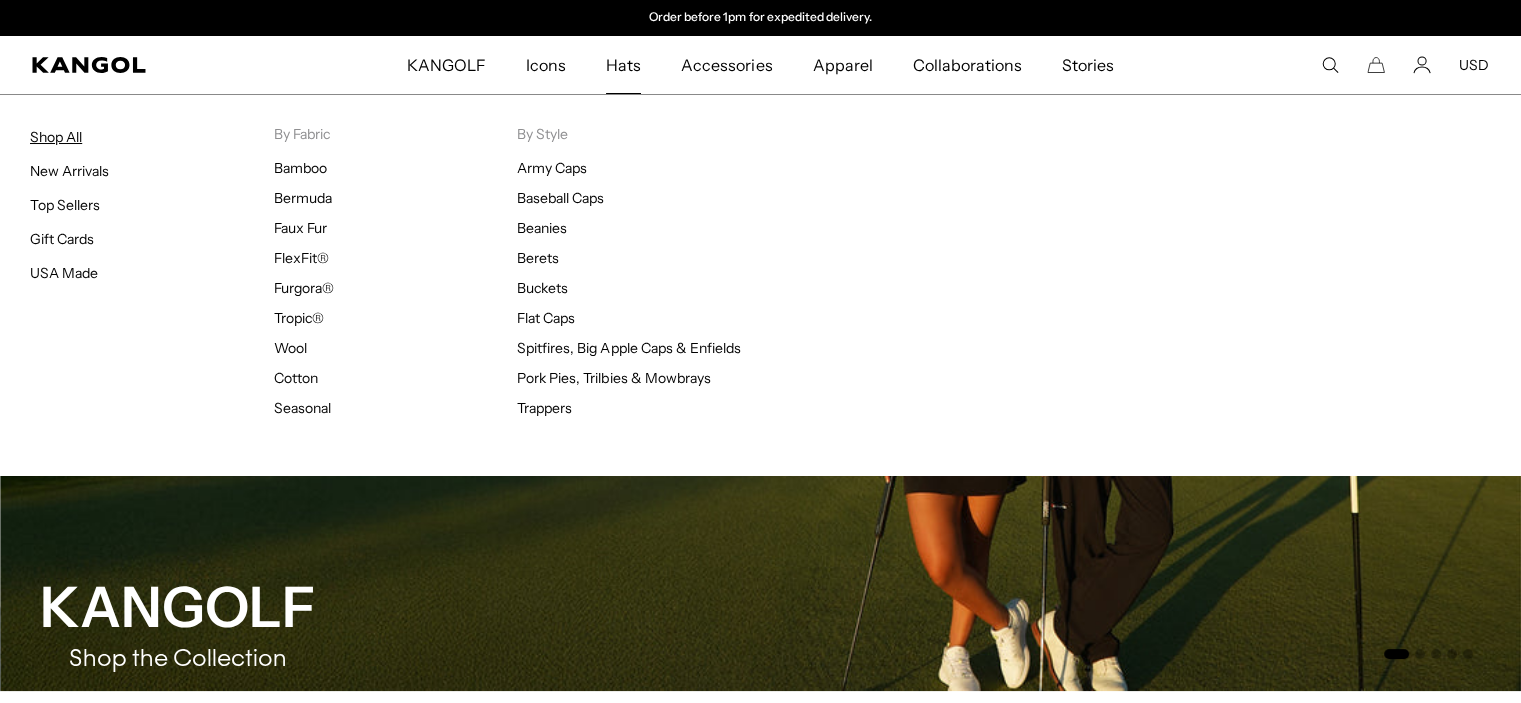 click on "Shop All" at bounding box center (56, 137) 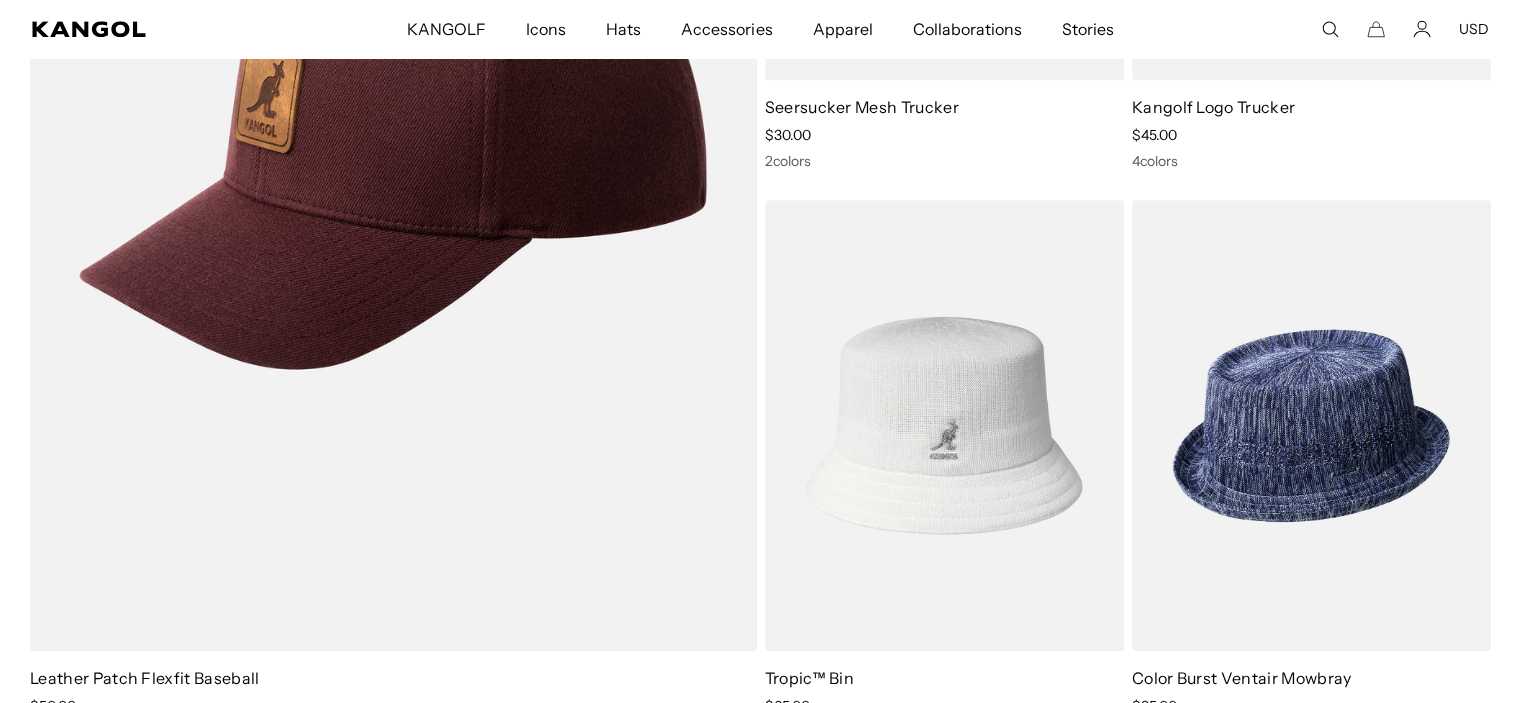 scroll, scrollTop: 1762, scrollLeft: 0, axis: vertical 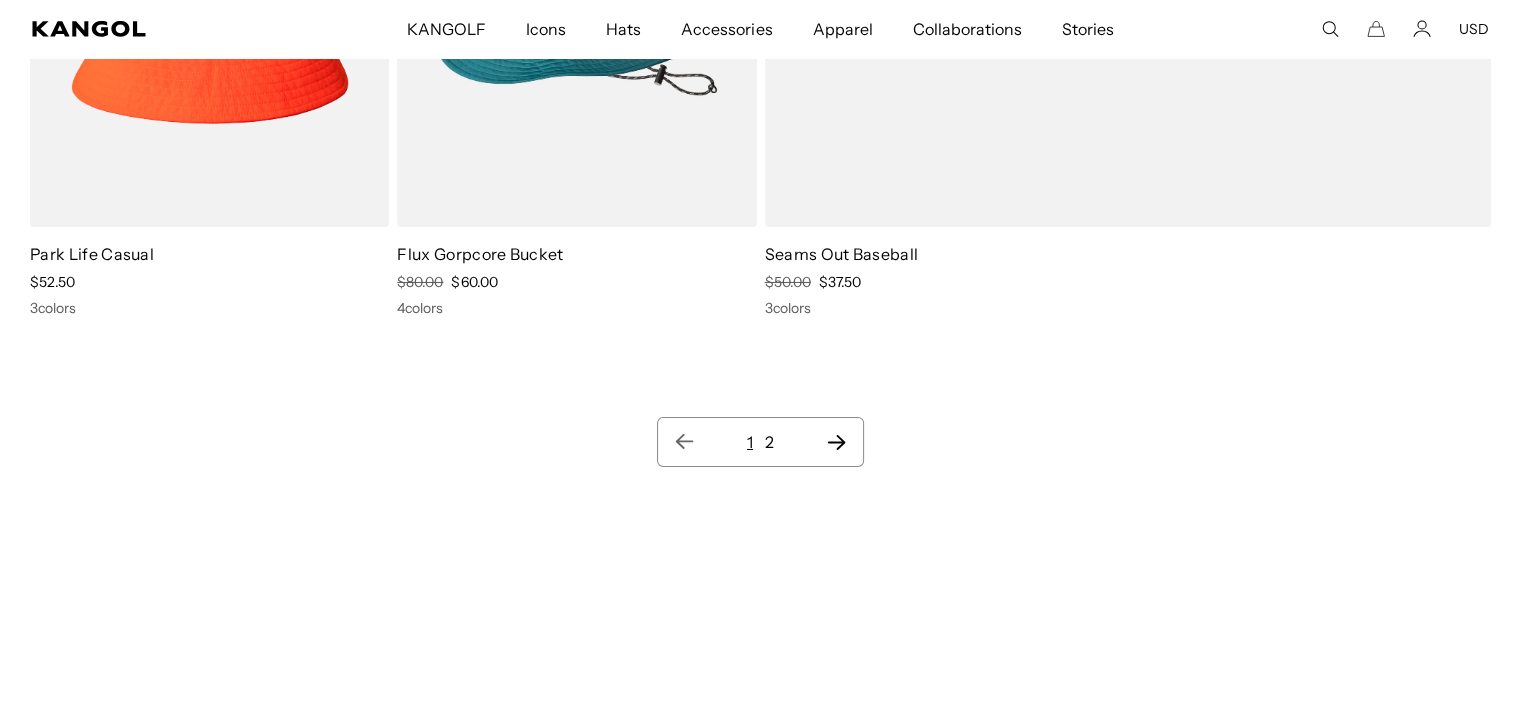 click on "1 2" at bounding box center (760, 442) 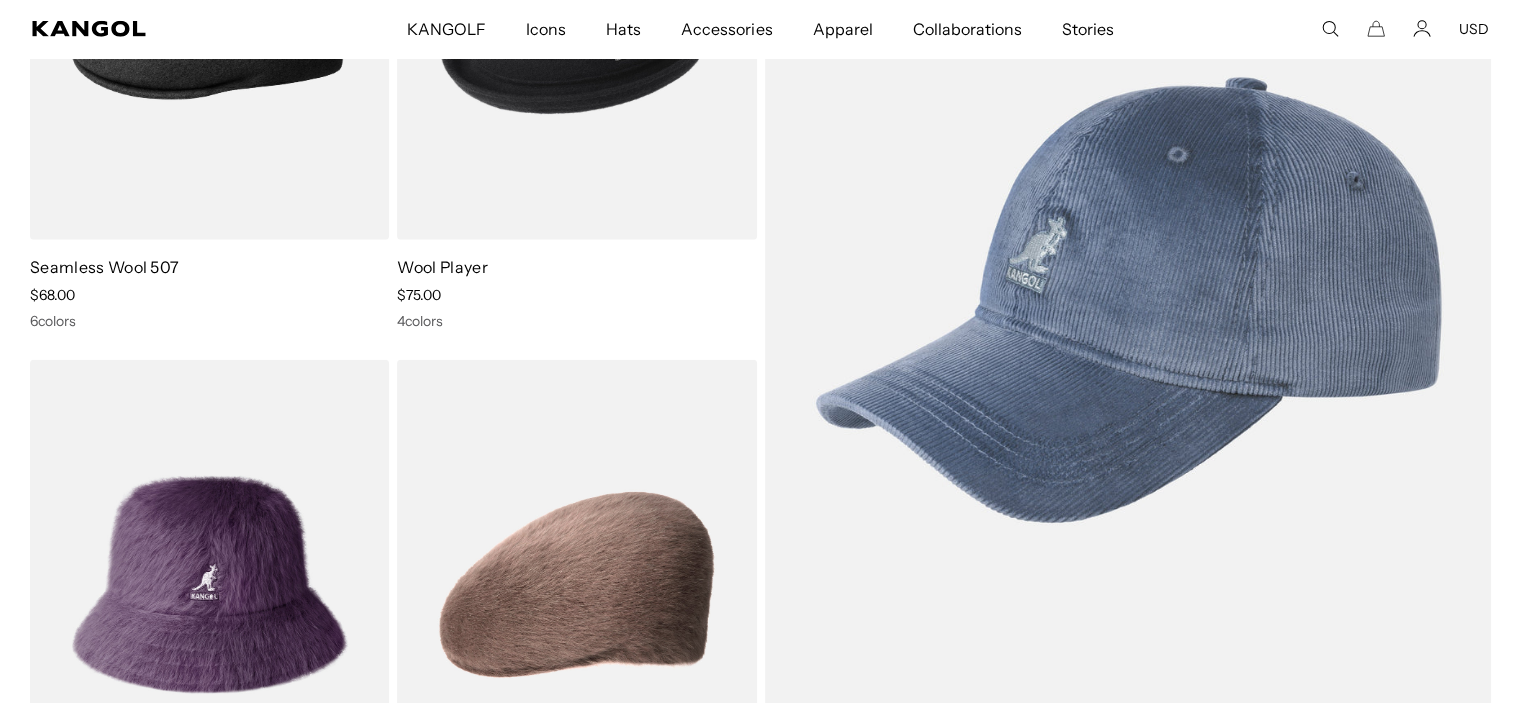 scroll, scrollTop: 0, scrollLeft: 0, axis: both 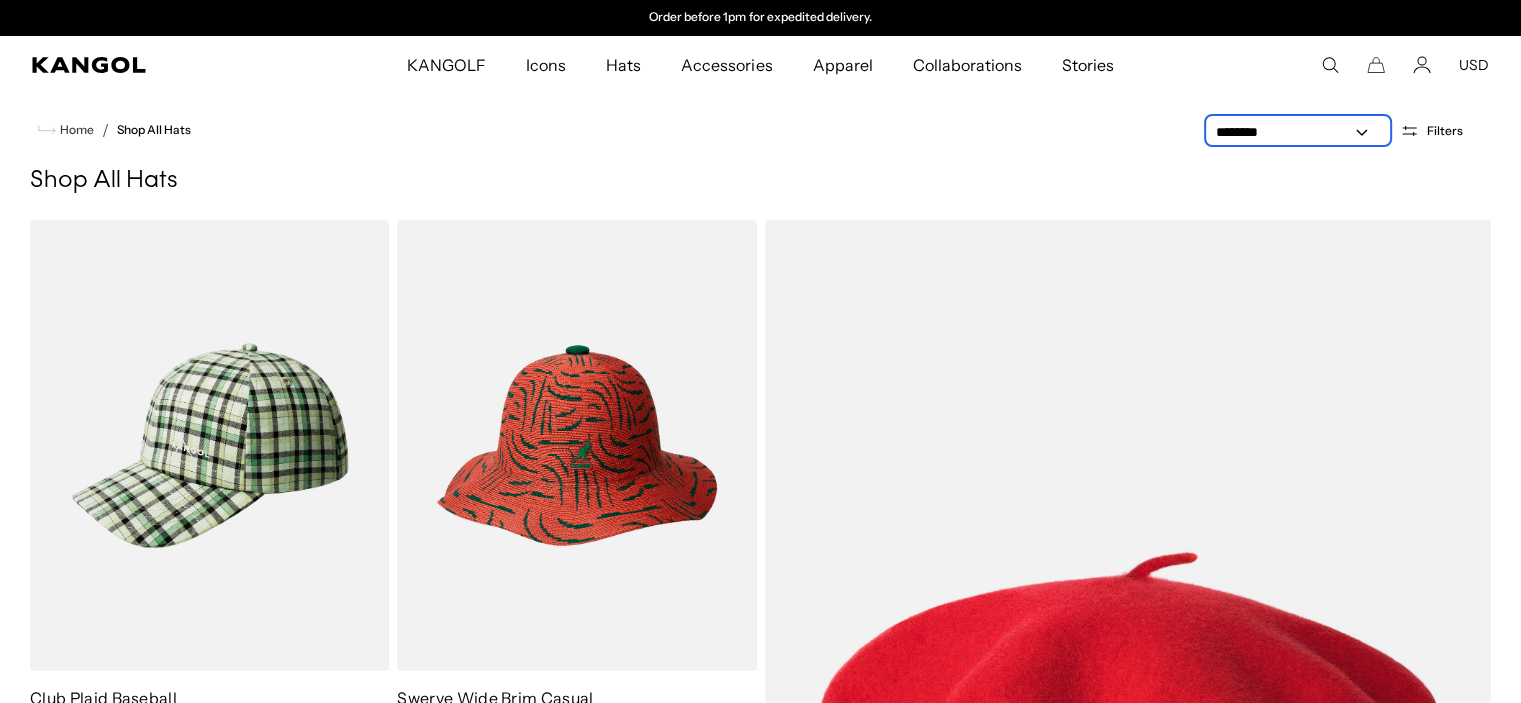 click on "**********" at bounding box center (1298, 132) 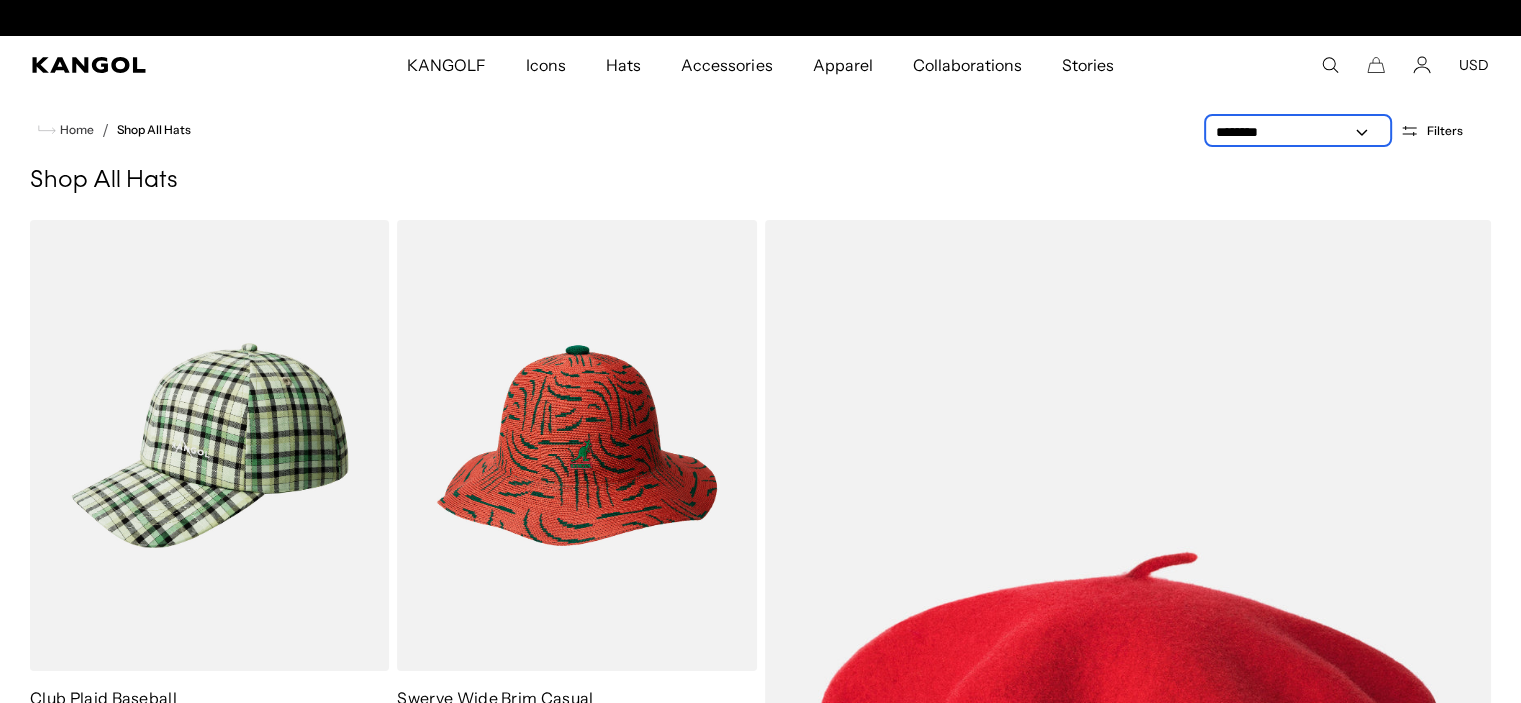 select on "*****" 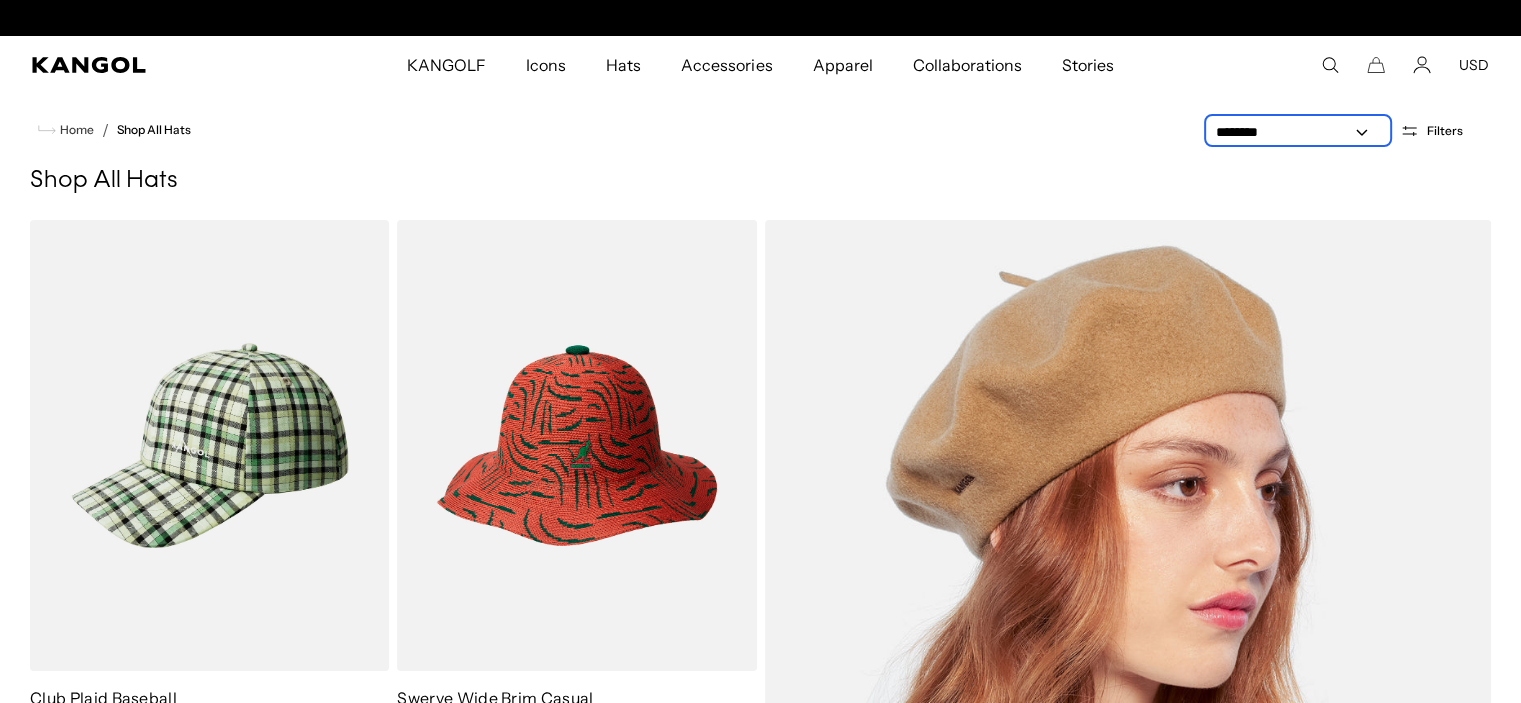 scroll, scrollTop: 0, scrollLeft: 0, axis: both 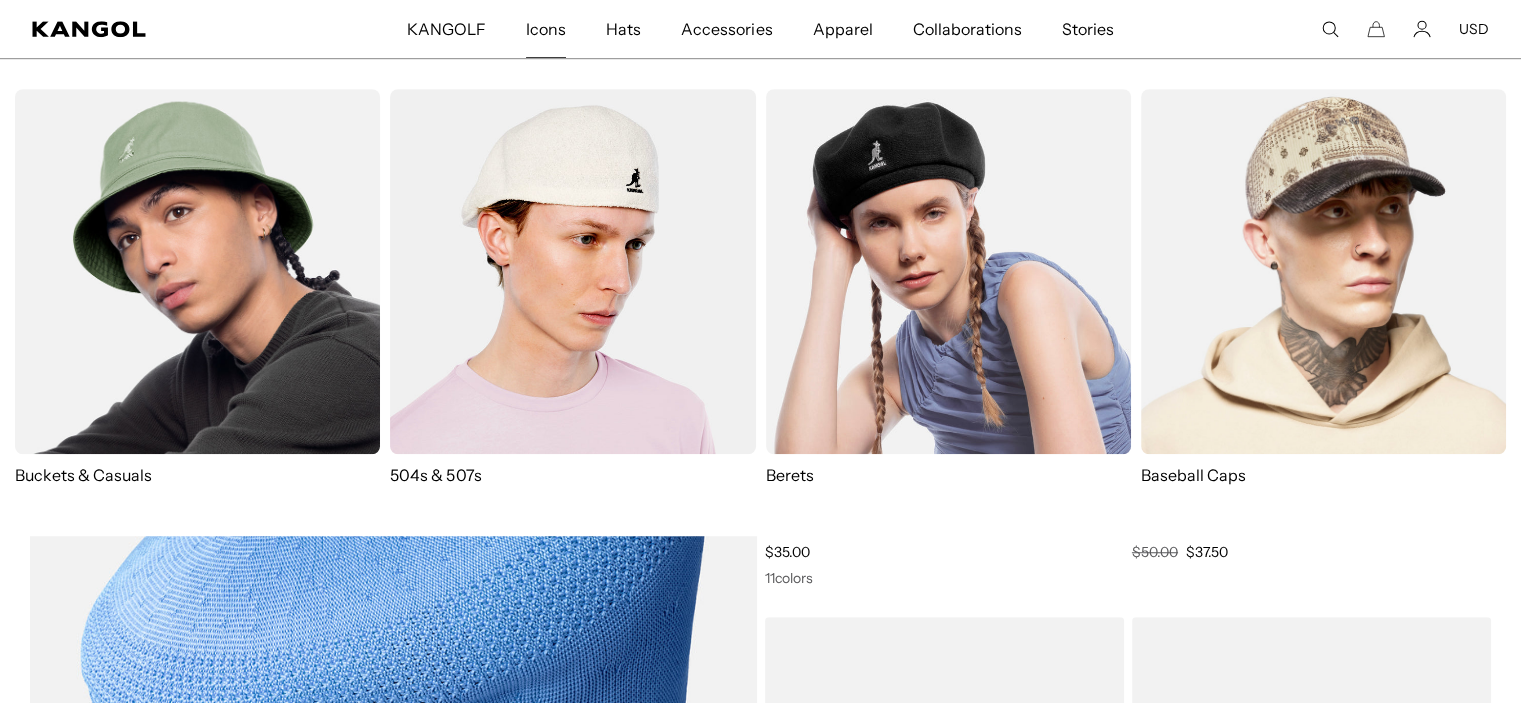 click at bounding box center [572, 271] 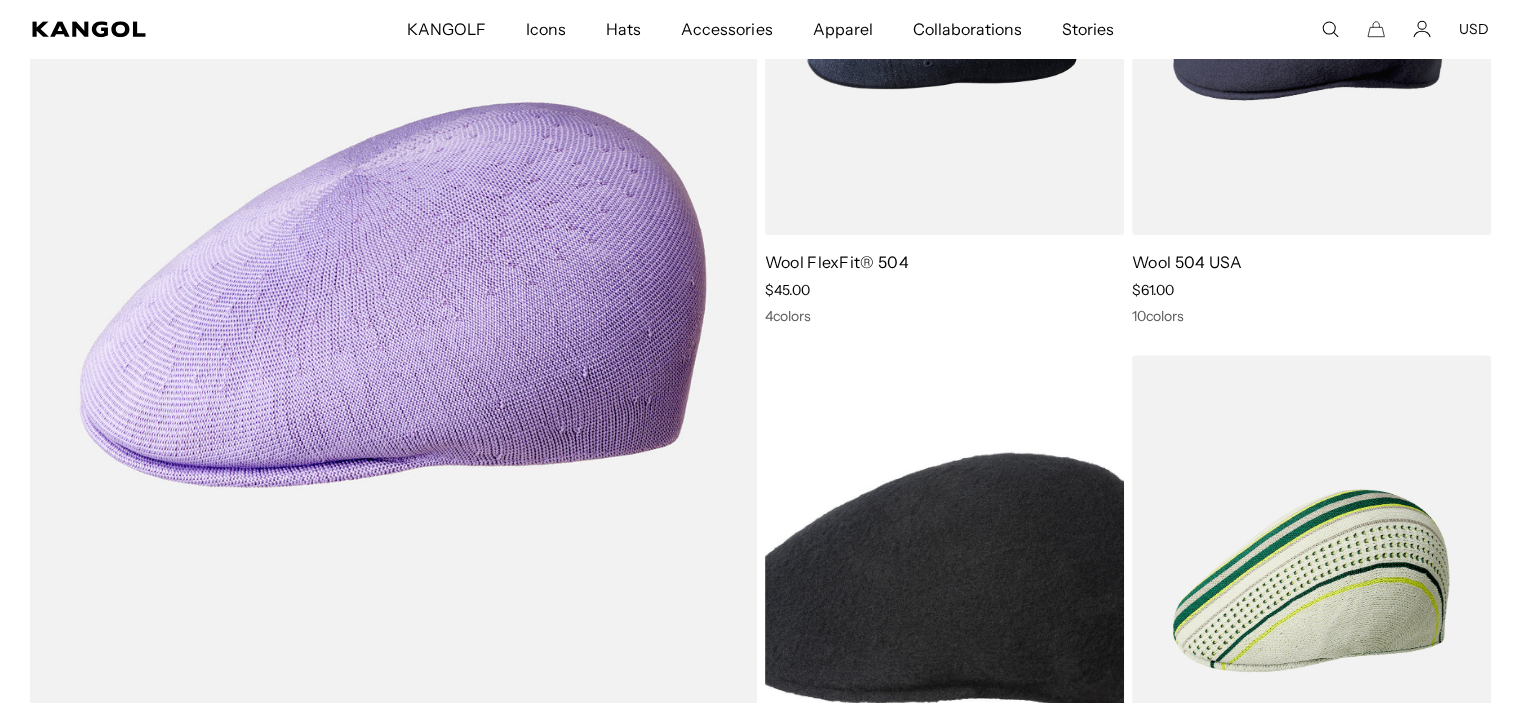 scroll, scrollTop: 1780, scrollLeft: 0, axis: vertical 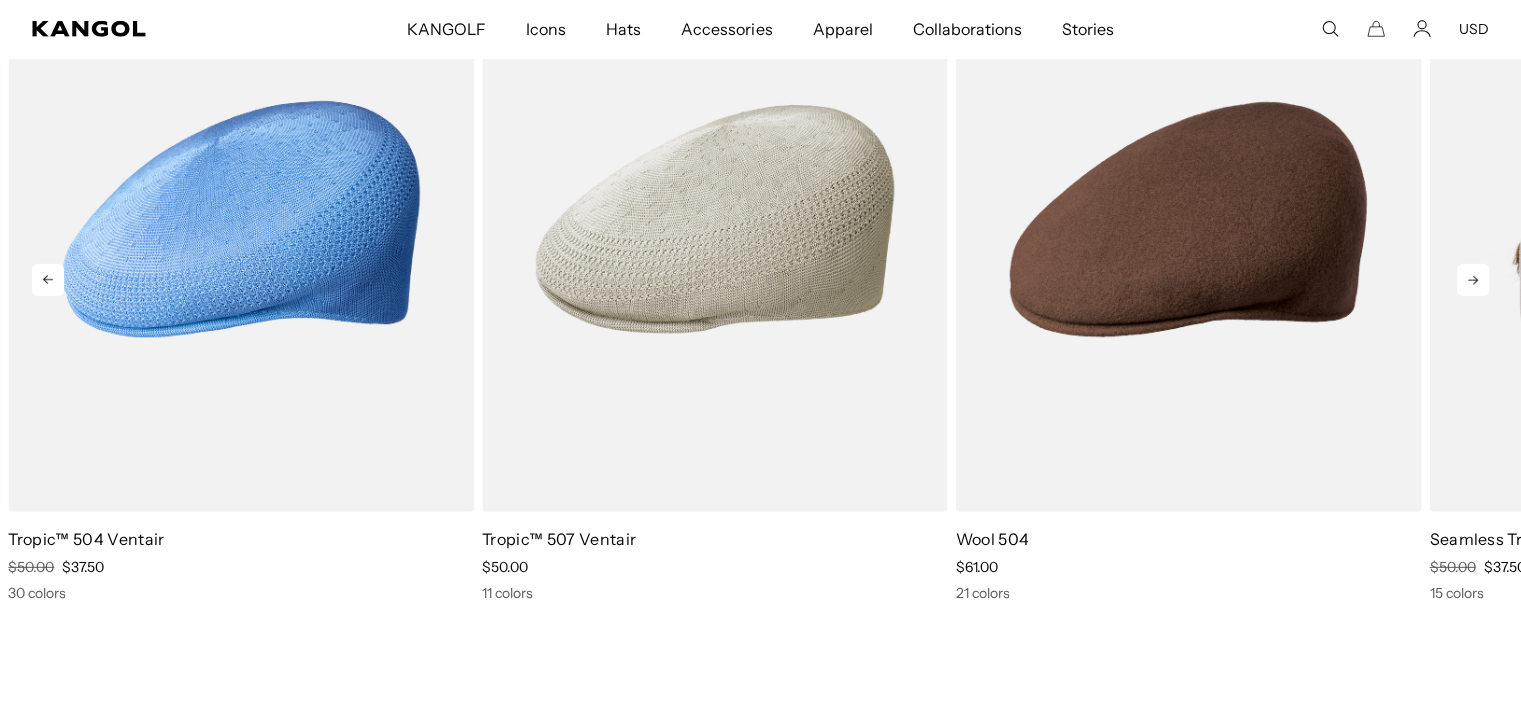 click at bounding box center [1662, 219] 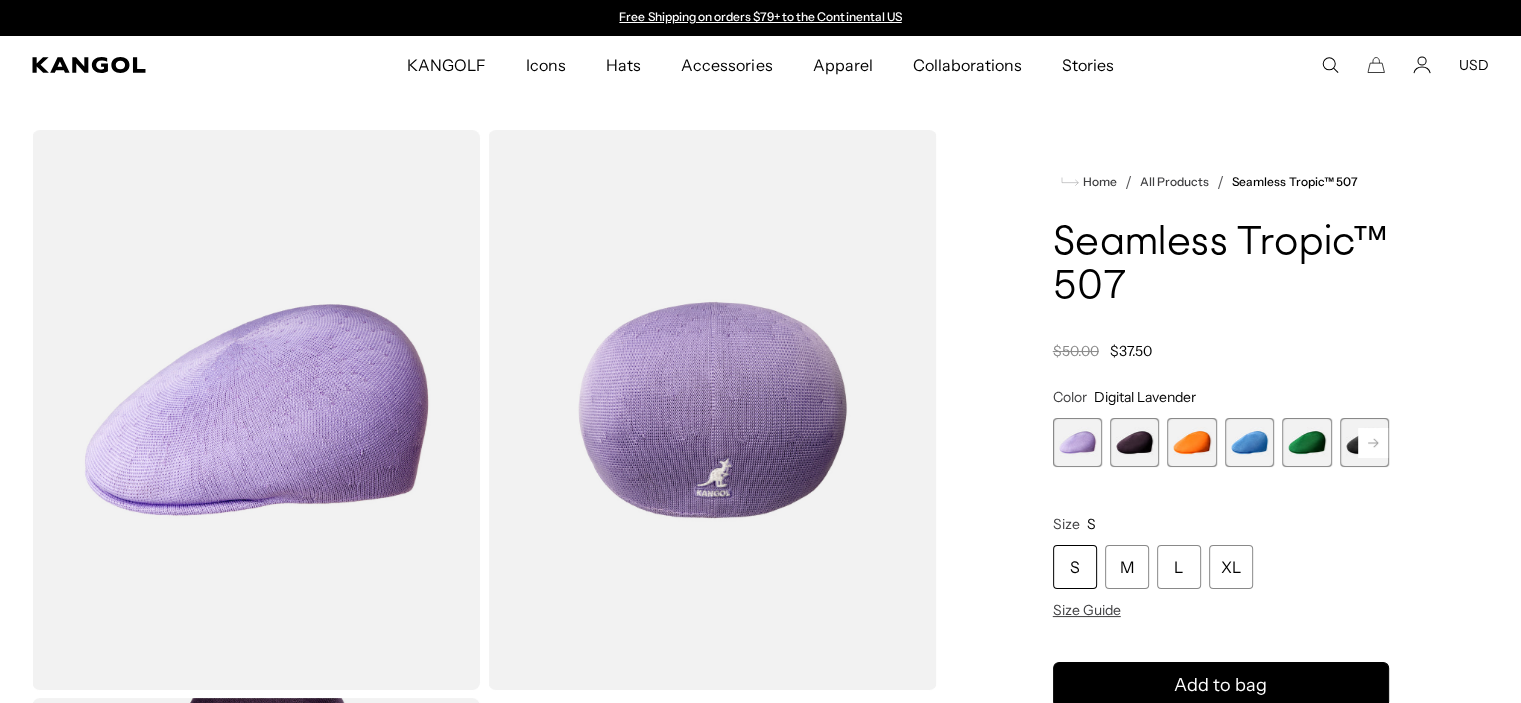 scroll, scrollTop: 0, scrollLeft: 0, axis: both 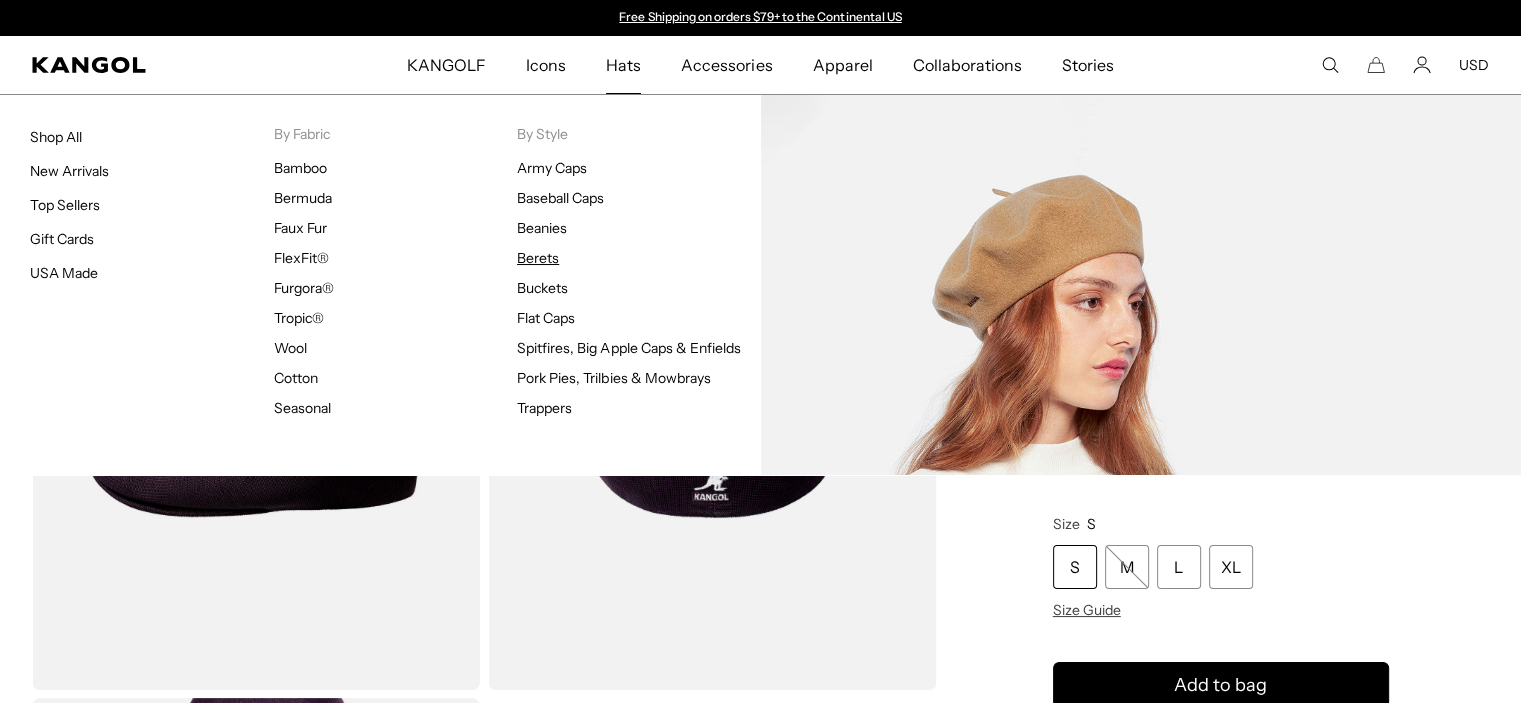 click on "Berets" at bounding box center (538, 258) 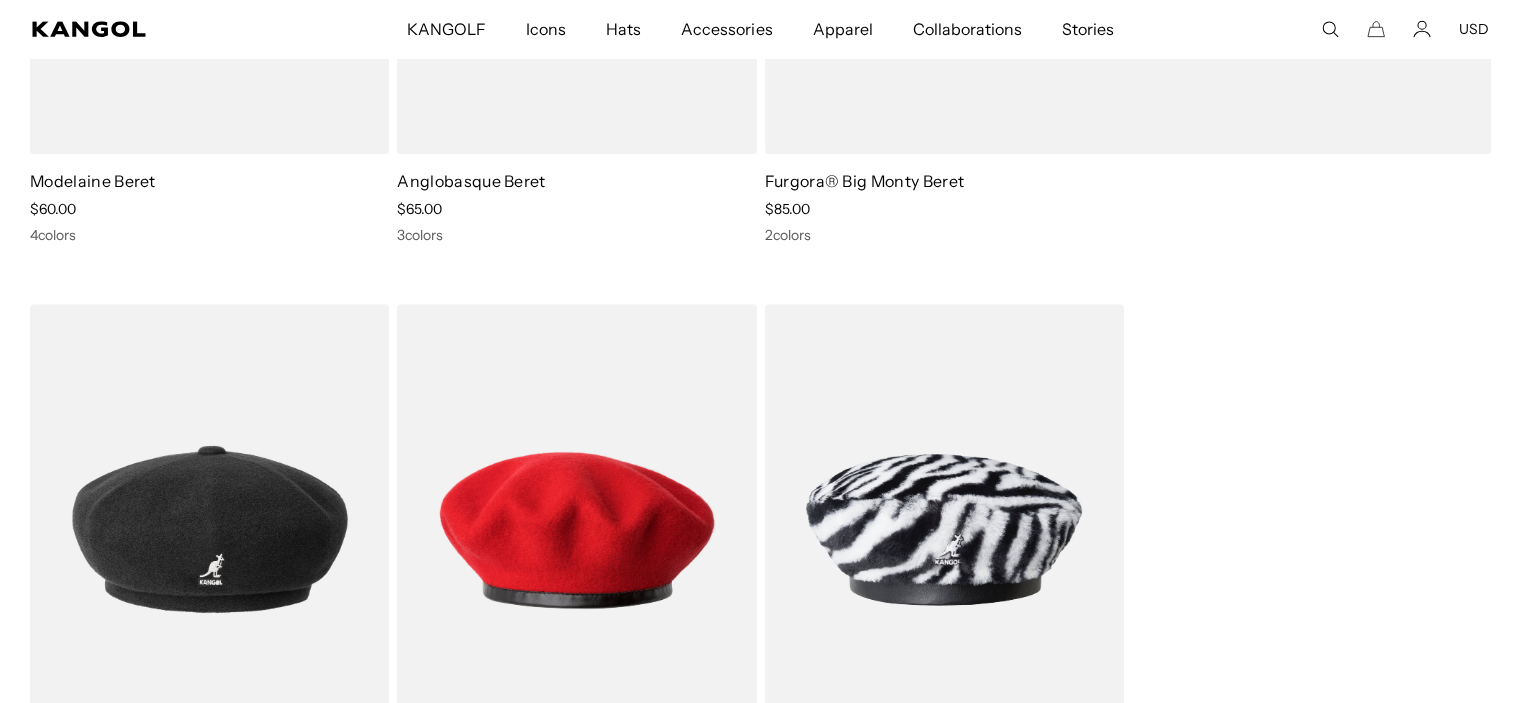 scroll, scrollTop: 1156, scrollLeft: 0, axis: vertical 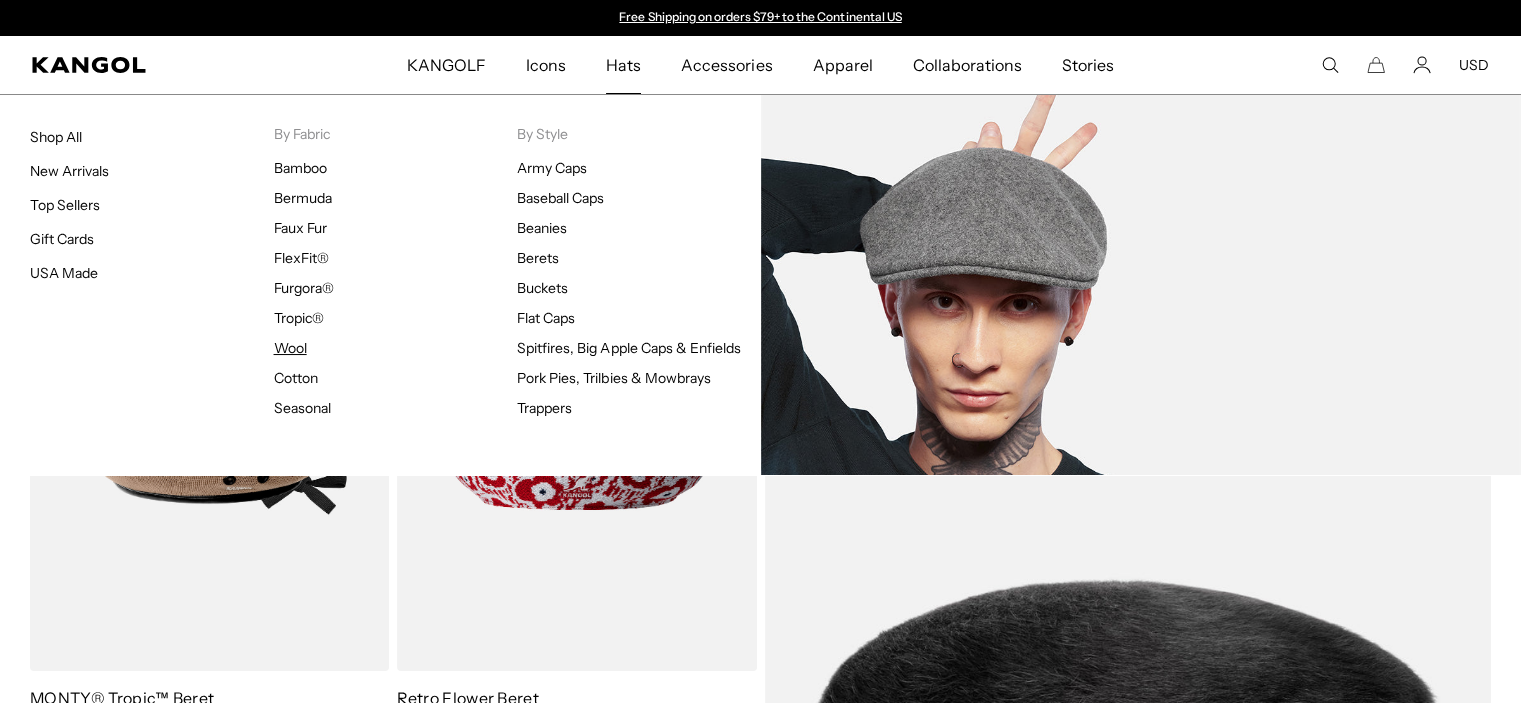 click on "Wool" at bounding box center (290, 348) 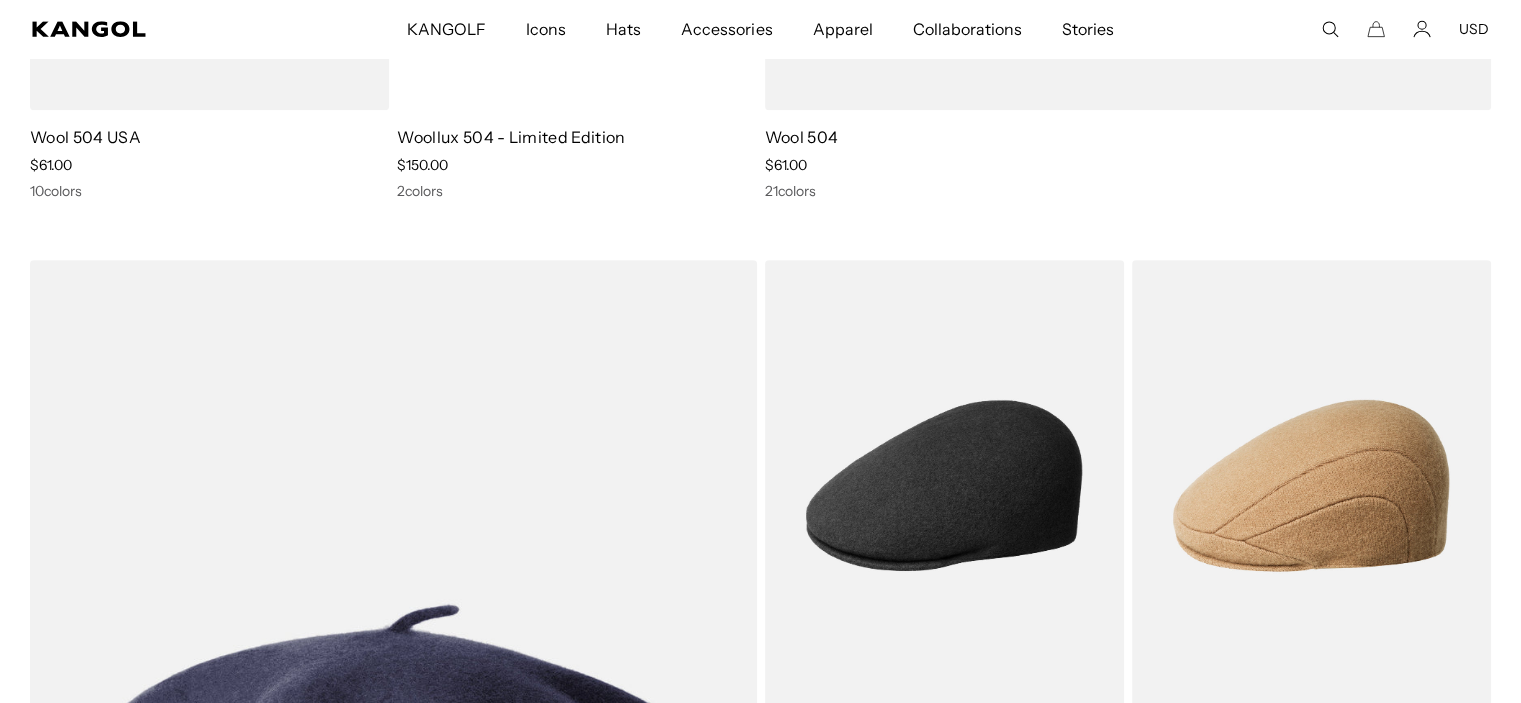 scroll, scrollTop: 1132, scrollLeft: 0, axis: vertical 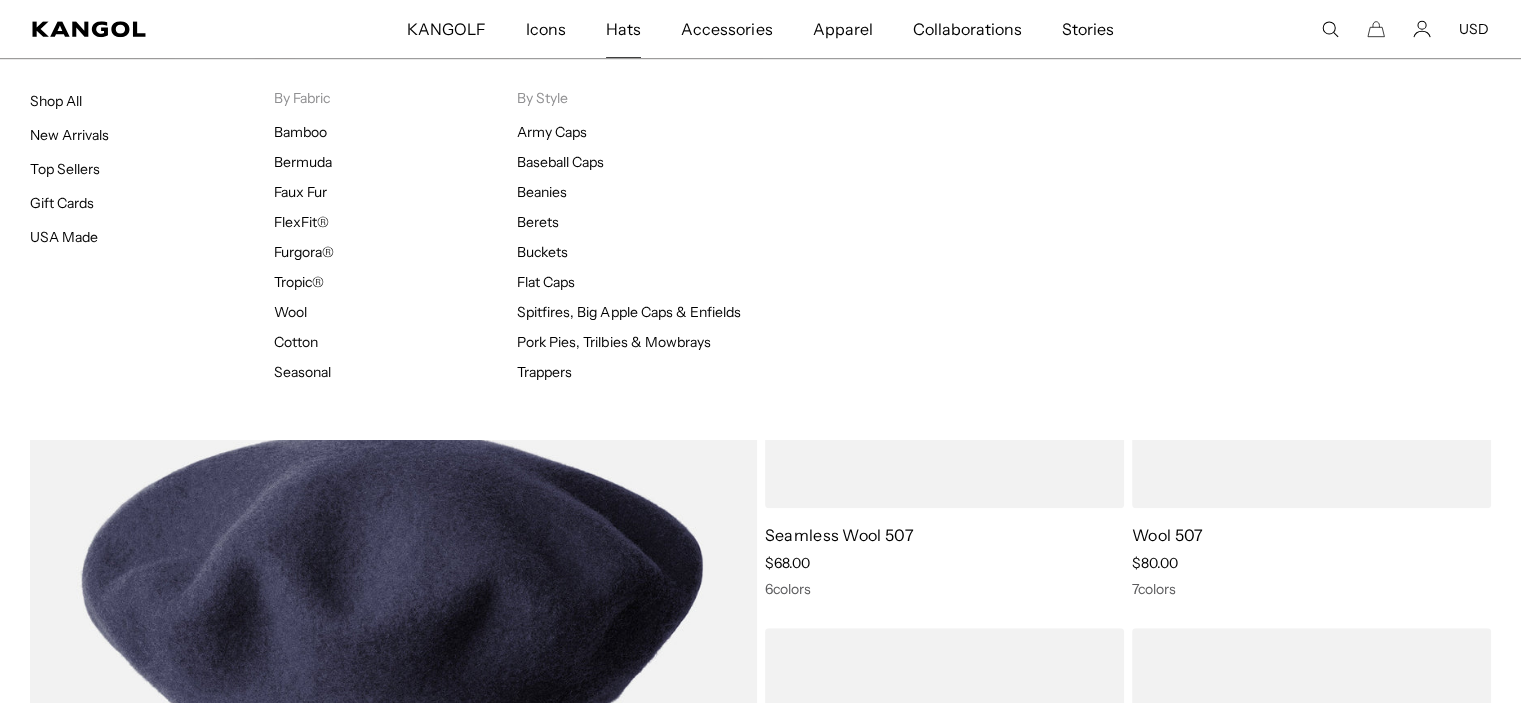 click on "Hats" at bounding box center [623, 29] 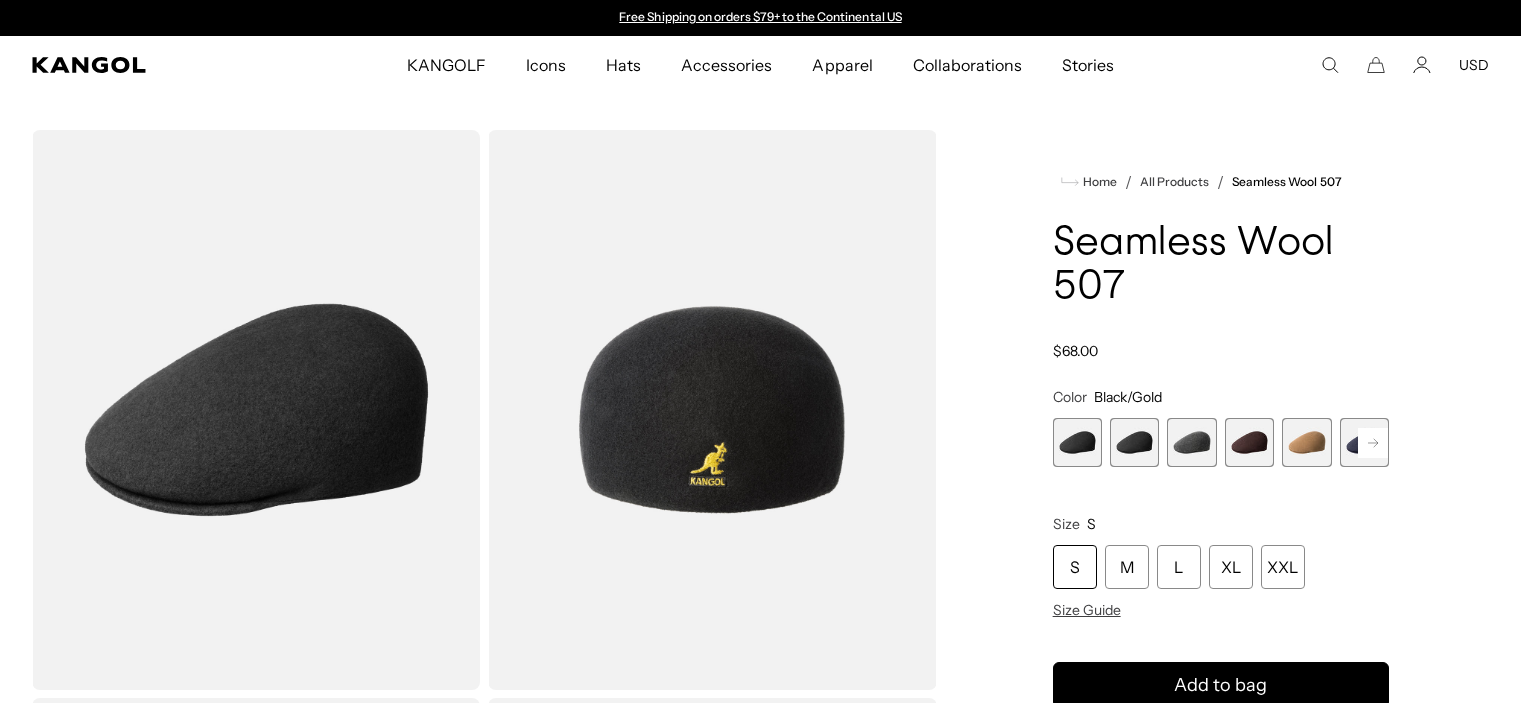 scroll, scrollTop: 0, scrollLeft: 0, axis: both 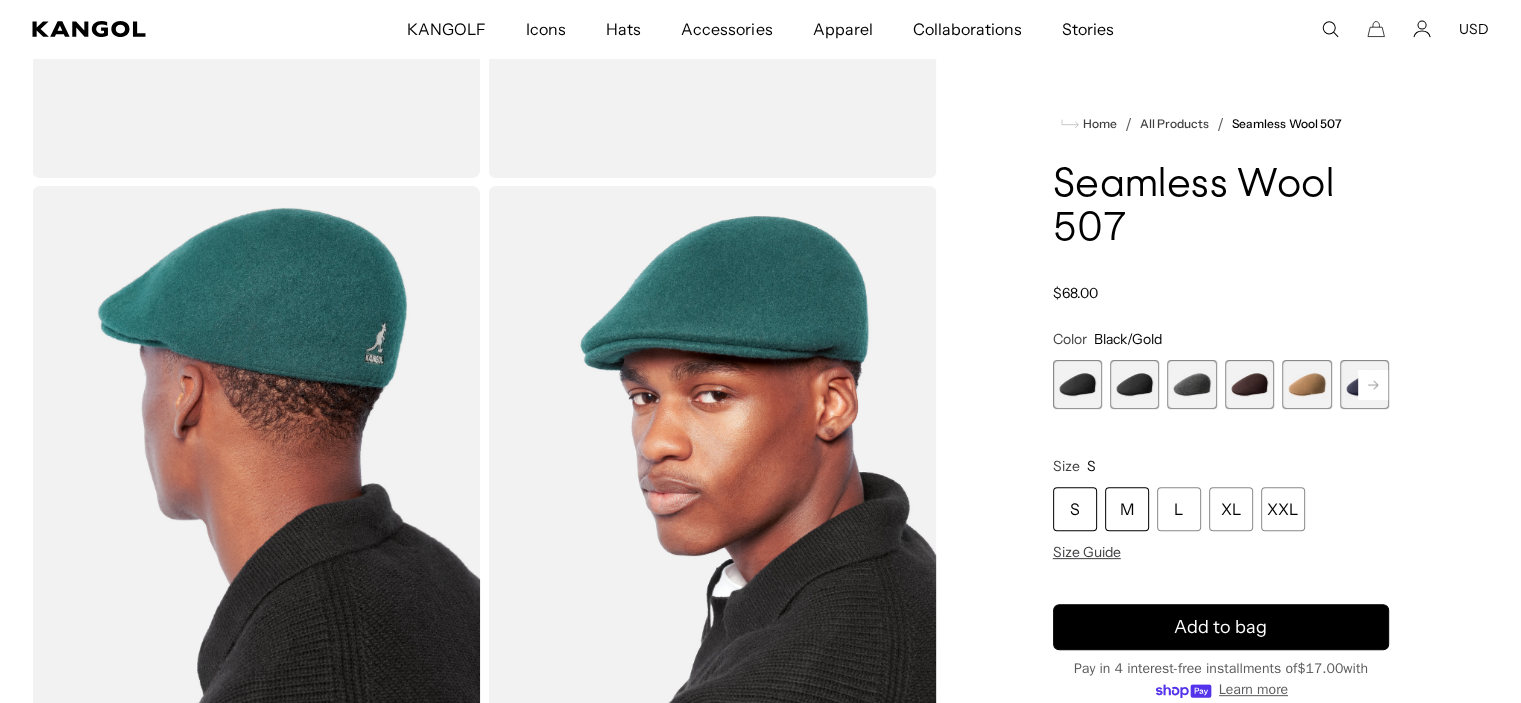 click on "M" at bounding box center [1127, 509] 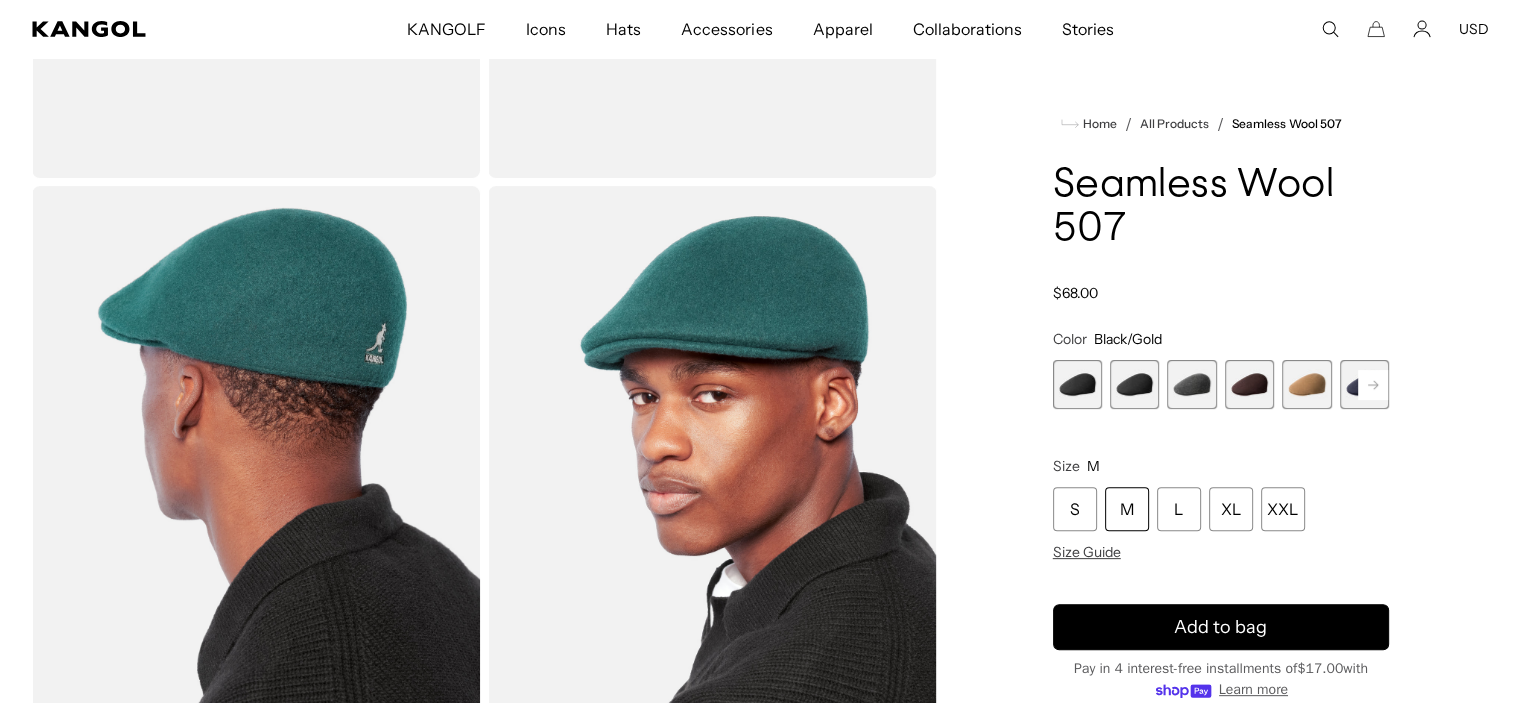 scroll, scrollTop: 0, scrollLeft: 412, axis: horizontal 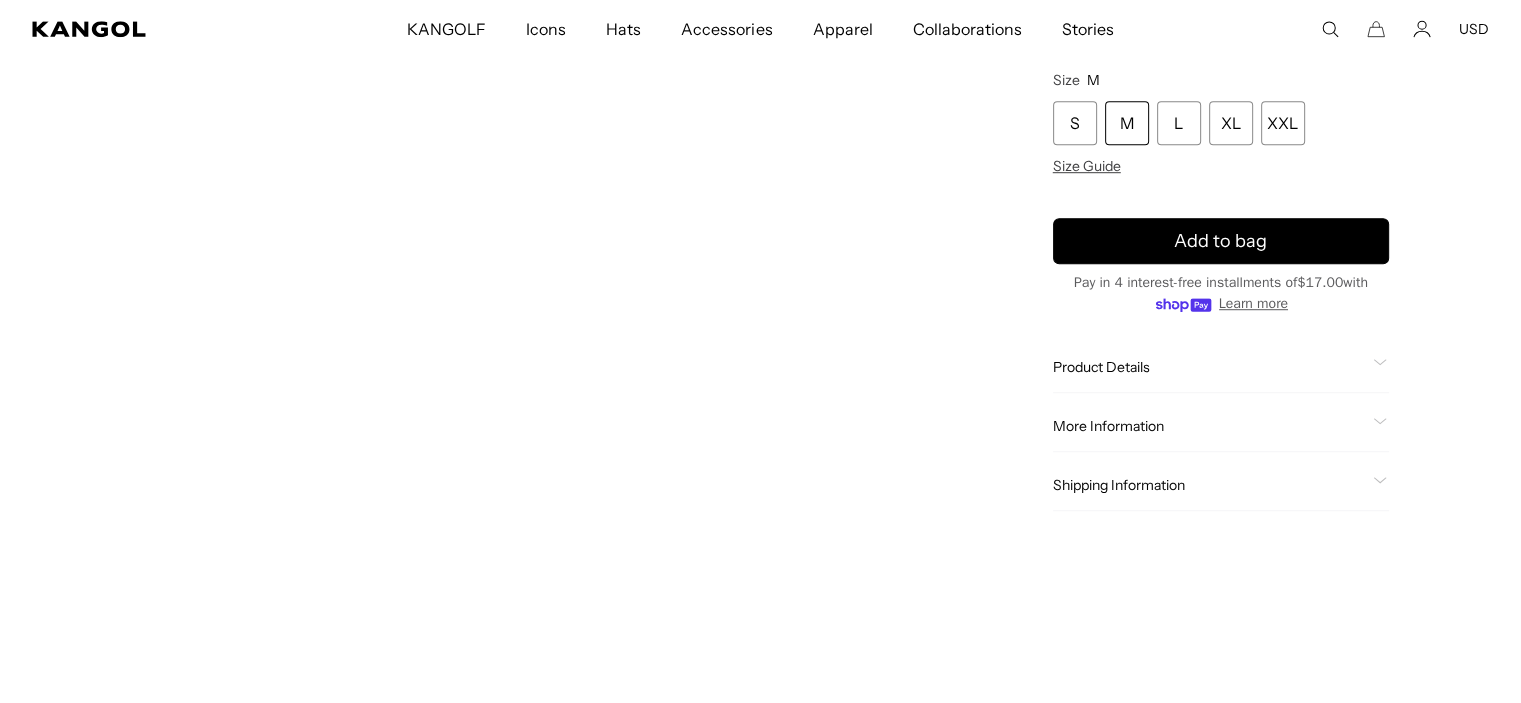 click 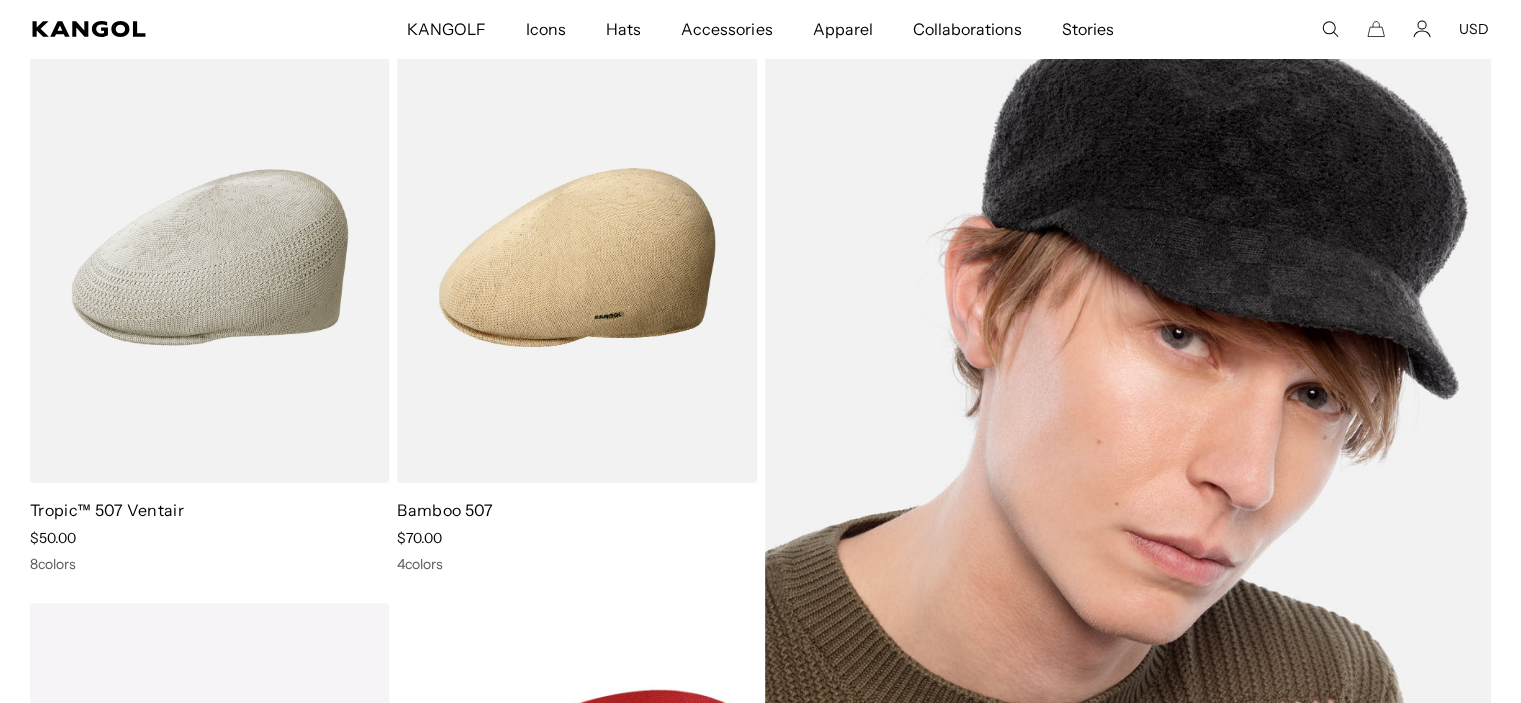 scroll, scrollTop: 188, scrollLeft: 0, axis: vertical 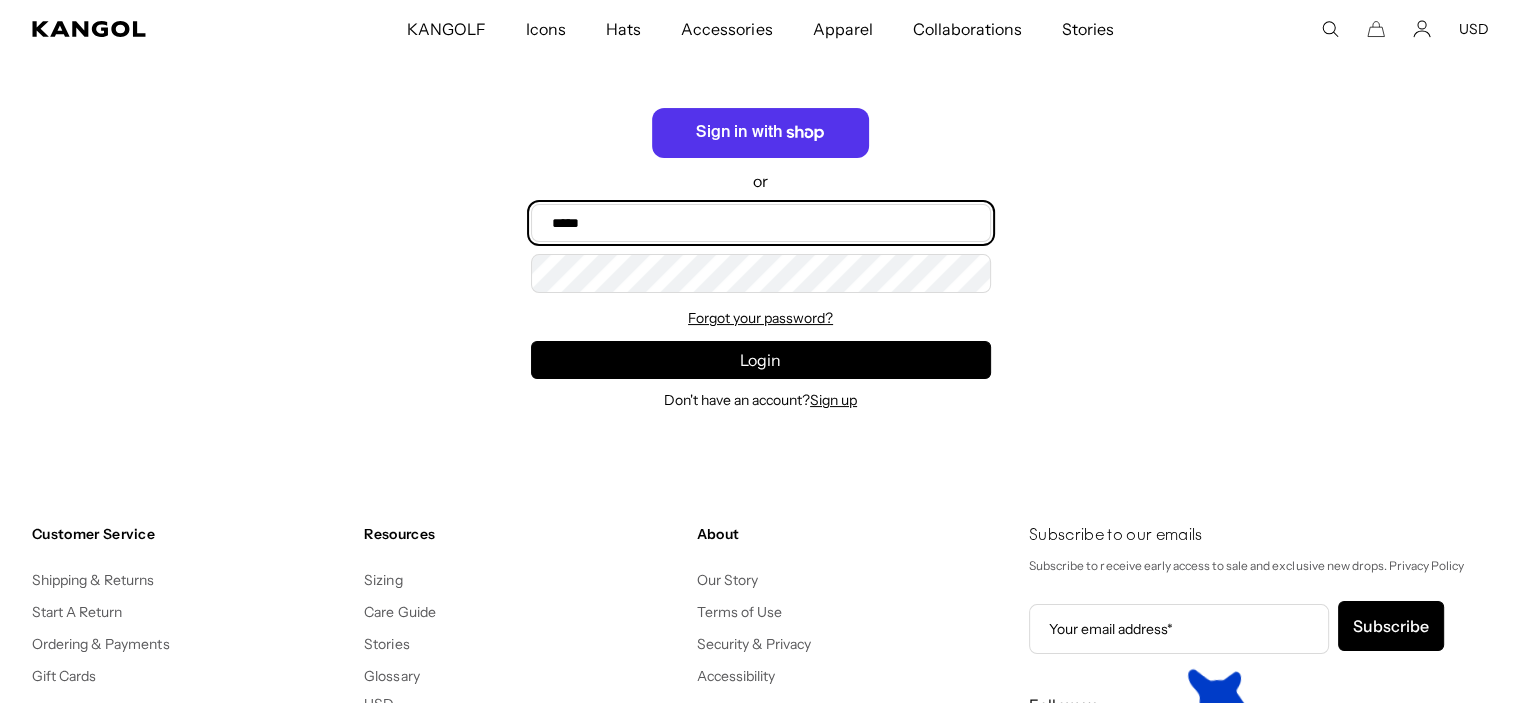 click on "Email" at bounding box center (761, 223) 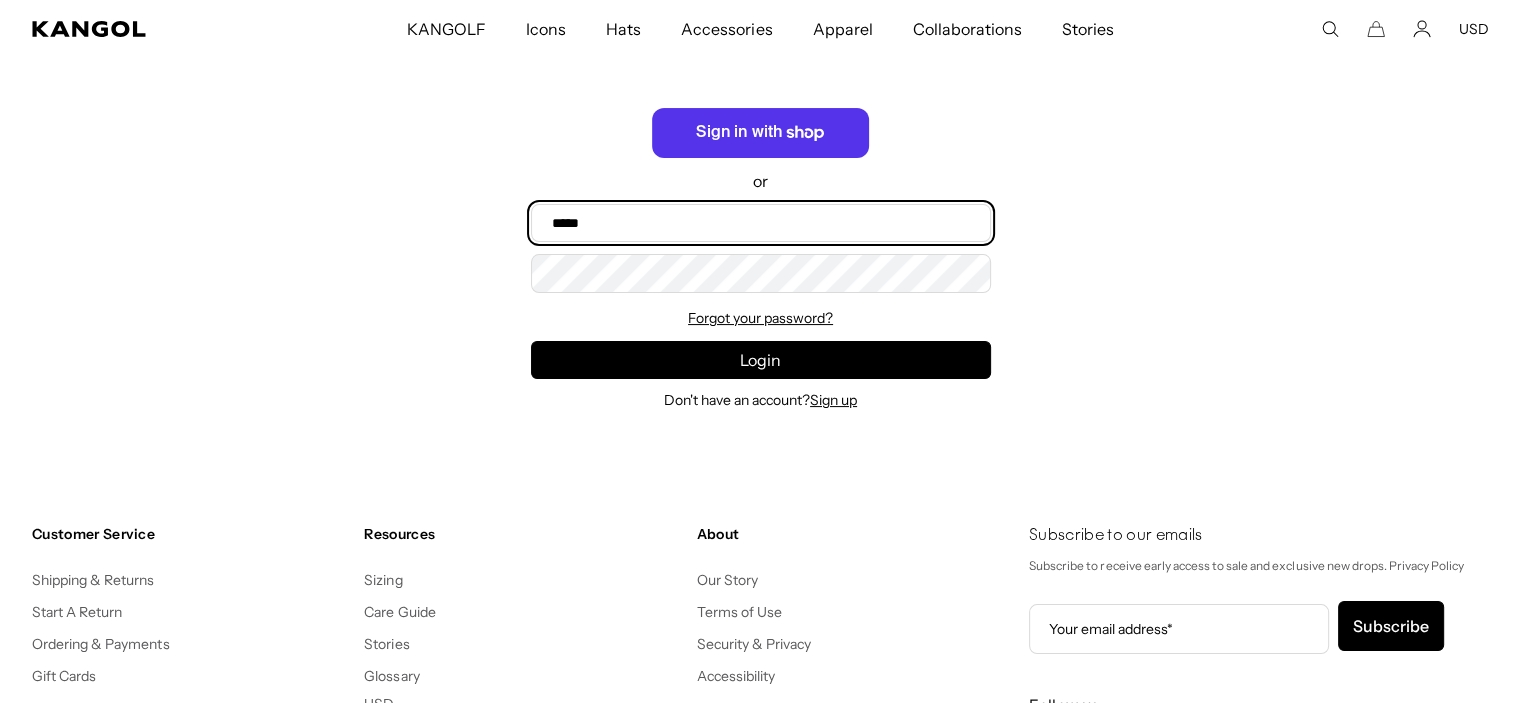 scroll, scrollTop: 0, scrollLeft: 412, axis: horizontal 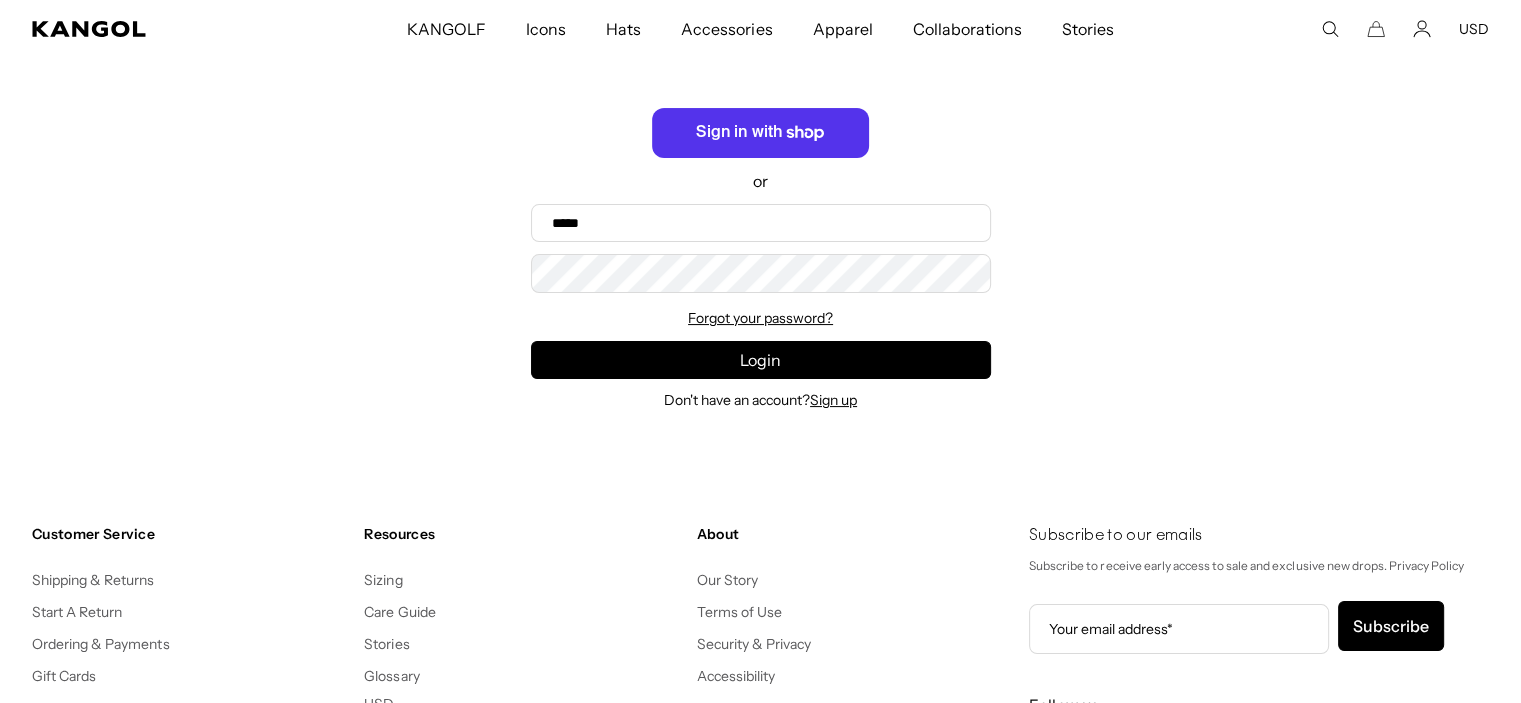 click on "Recover password
Enter your email to recover your password
Email
Recover
Remember your password? Back to  Login
Login
Enter your email and password to login
or
Email
Password
Forgot your password?
Login
Don't have an account?
Sign up" at bounding box center (760, 170) 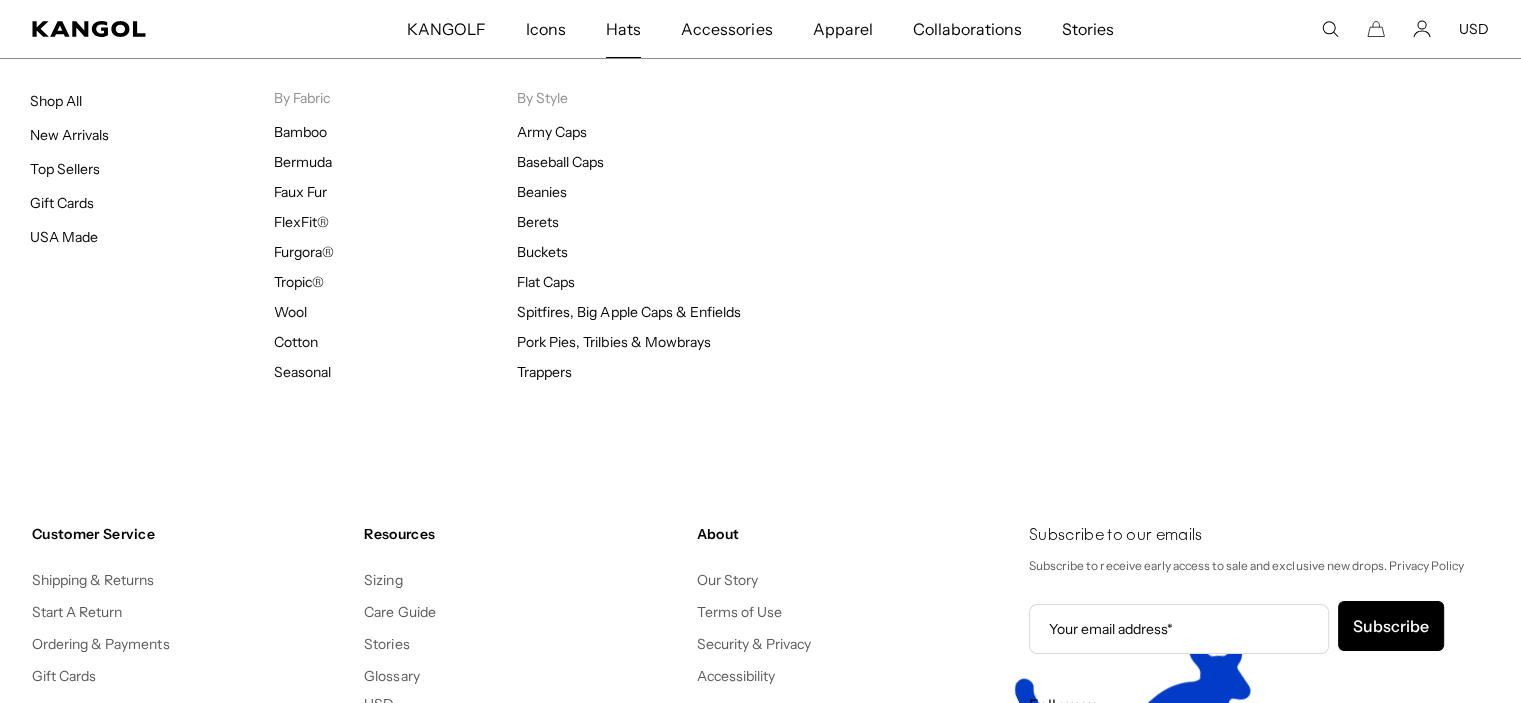 scroll, scrollTop: 0, scrollLeft: 0, axis: both 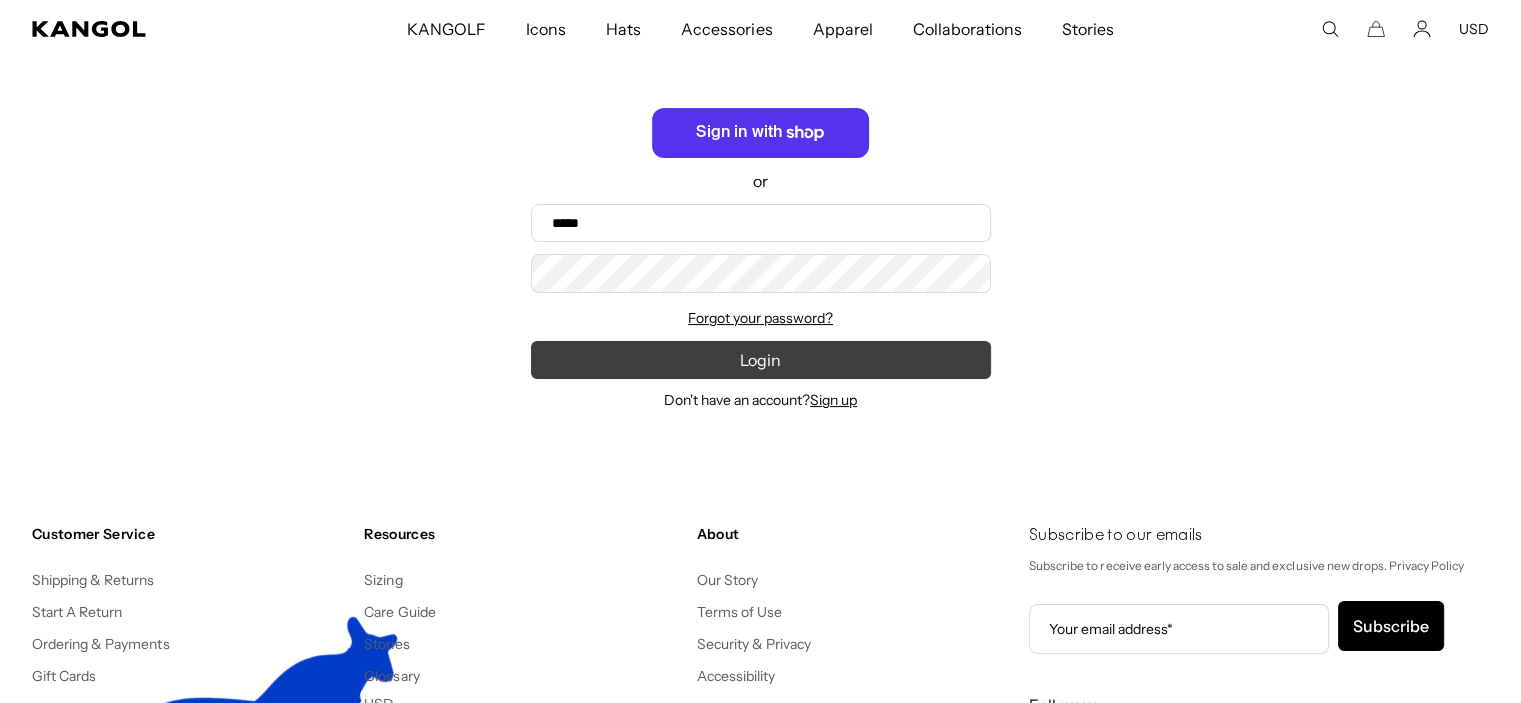 click on "Login" at bounding box center (761, 360) 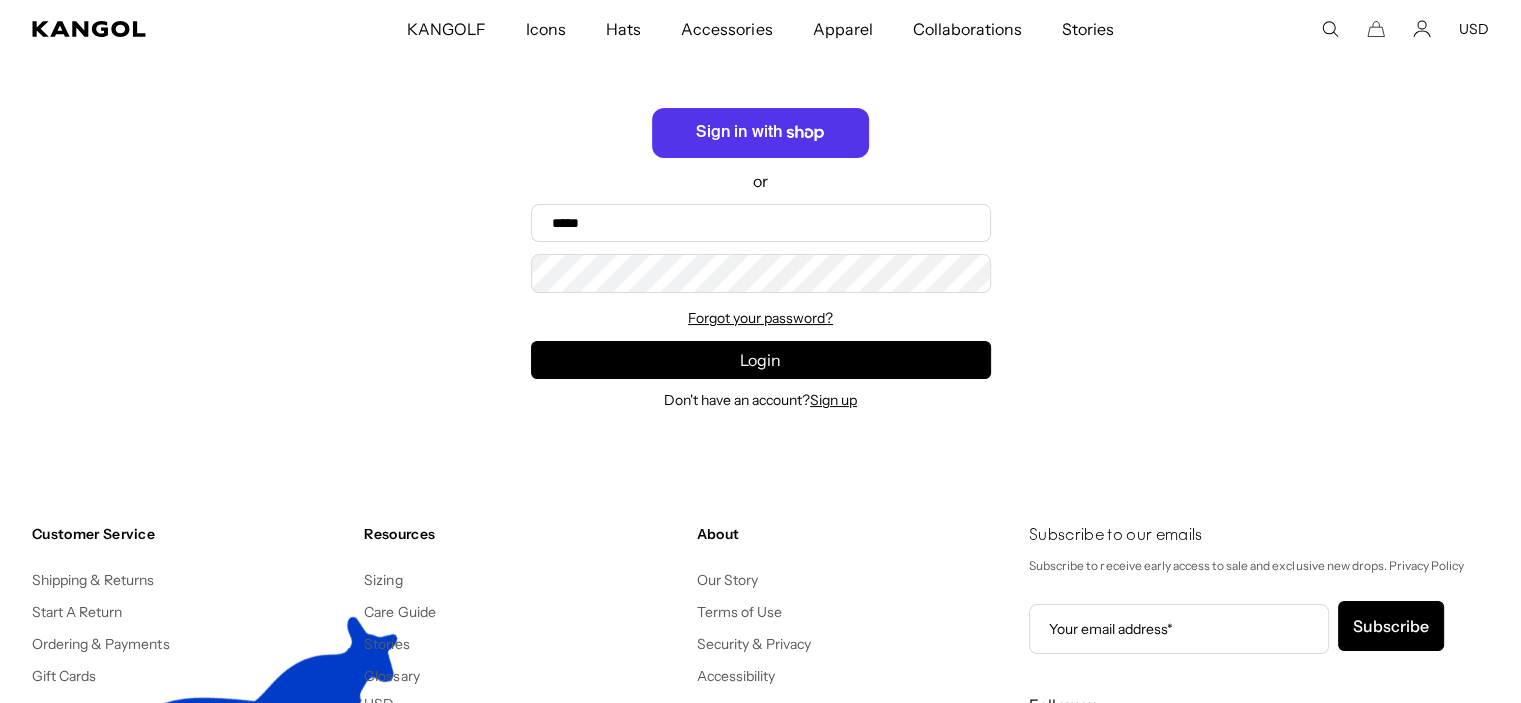 scroll, scrollTop: 0, scrollLeft: 412, axis: horizontal 